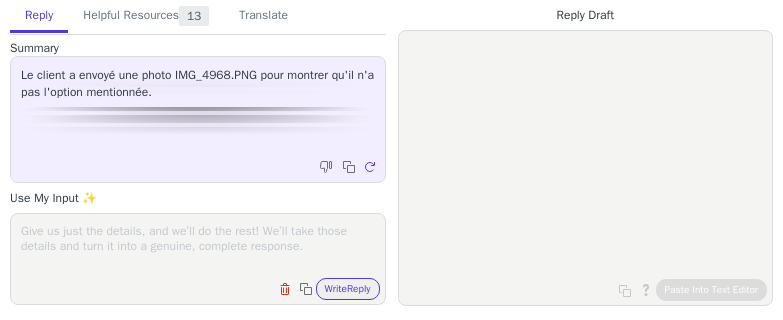 scroll, scrollTop: 0, scrollLeft: 0, axis: both 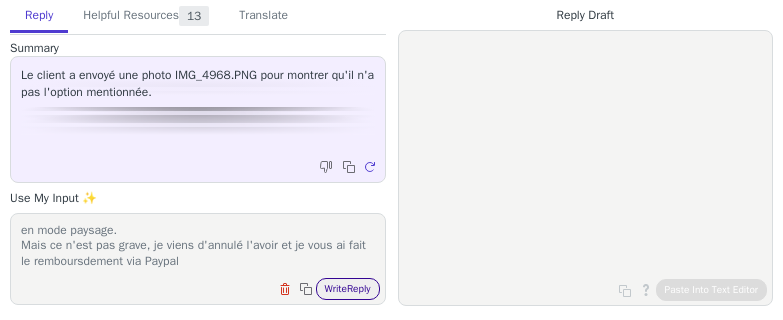 type on "Bonjour,
si vous utilisez un téléphone pour aller sur le site il faut le tourner en mode paysage.
Mais ce n'est pas grave, je viens d'annulé l'avoir et je vous ai fait le remboursdement via Paypal" 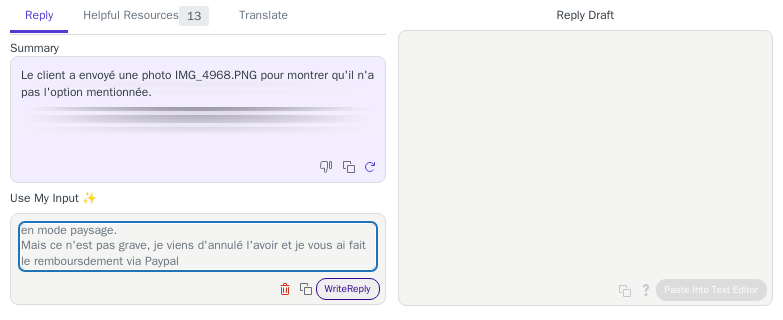 click on "Write  Reply" at bounding box center [348, 289] 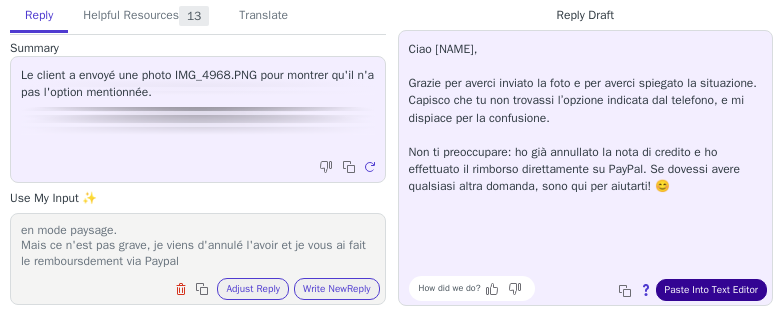 click on "Paste Into Text Editor" at bounding box center [711, 290] 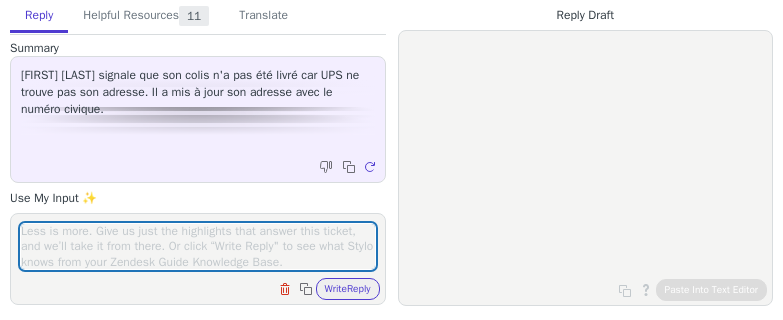 scroll, scrollTop: 0, scrollLeft: 0, axis: both 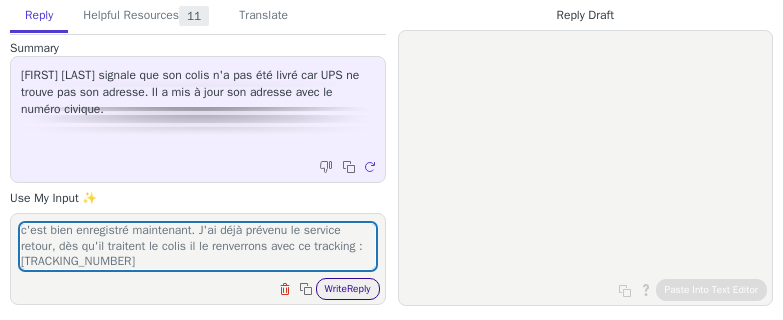 type on "Bonjour [FIRST],
c'est bien enregistré maintenant. J'ai déjà prévenu le service retour, dès qu'il traitent le colis il le renverrons avec ce tracking : [TRACKING_NUMBER]" 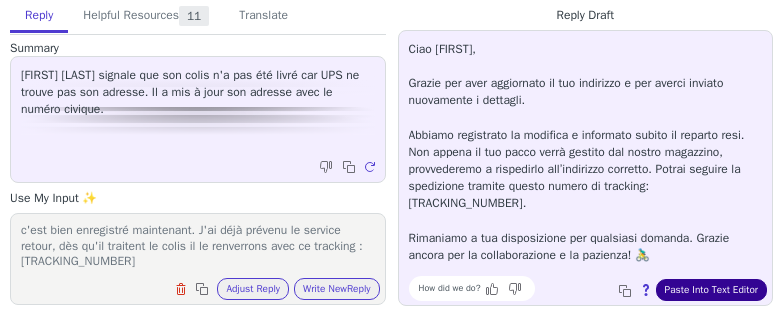 click on "Paste Into Text Editor" at bounding box center (711, 290) 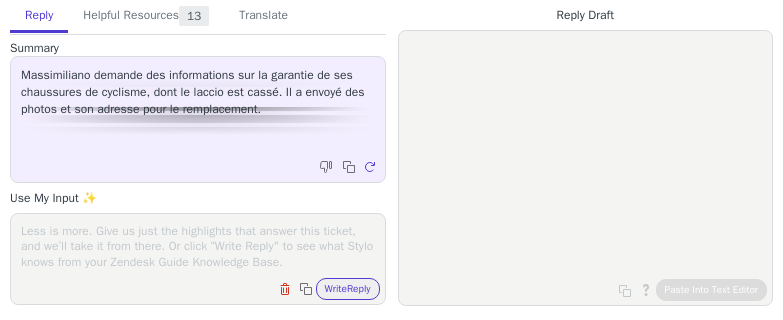scroll, scrollTop: 0, scrollLeft: 0, axis: both 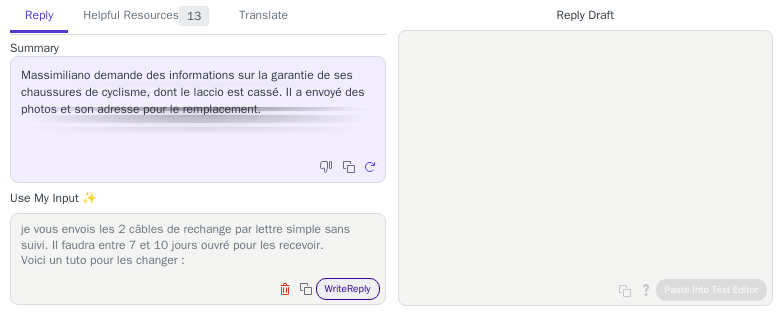 type on "Bonjour,
je vous envois les 2 câbles de rechange par lettre simple sans suivi. Il faudra entre 7 et 10 jours ouvré pour les recevoir.
Voici un tuto pour les changer :" 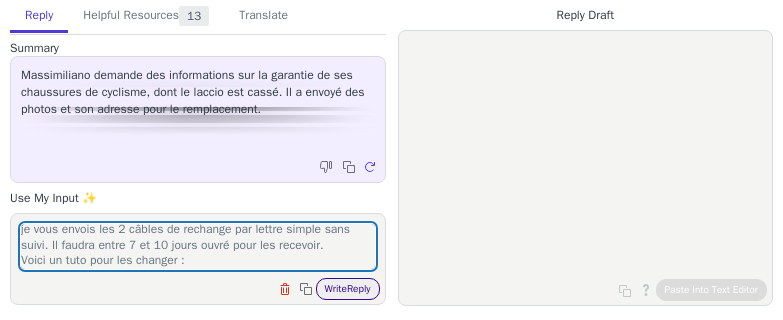 click on "Write  Reply" at bounding box center (348, 289) 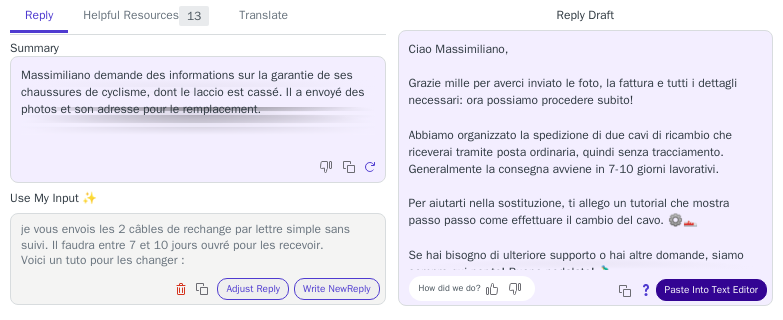 click on "Paste Into Text Editor" at bounding box center (711, 290) 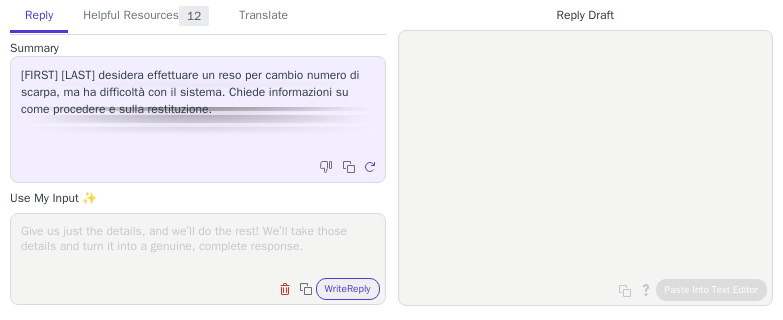 scroll, scrollTop: 0, scrollLeft: 0, axis: both 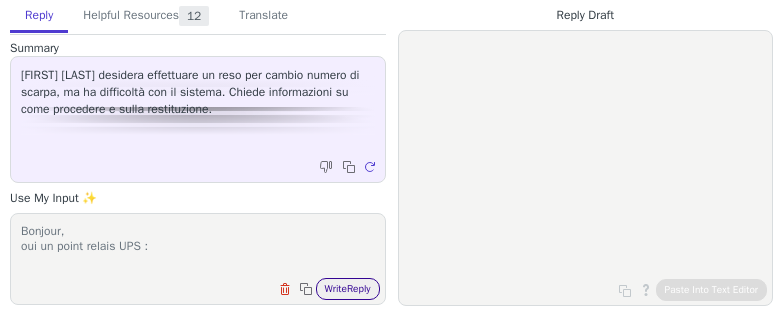 type on "Bonjour,
oui un point relais UPS :" 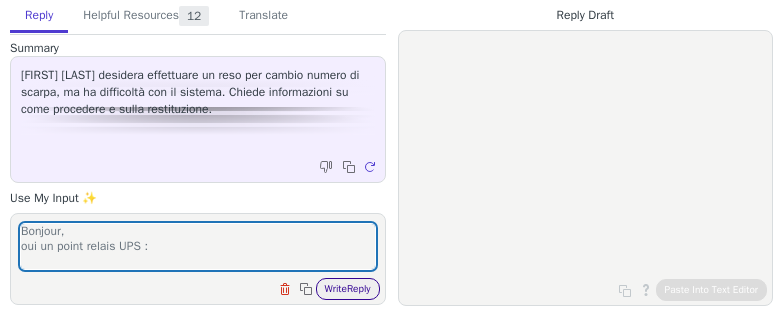click on "Write  Reply" at bounding box center (348, 289) 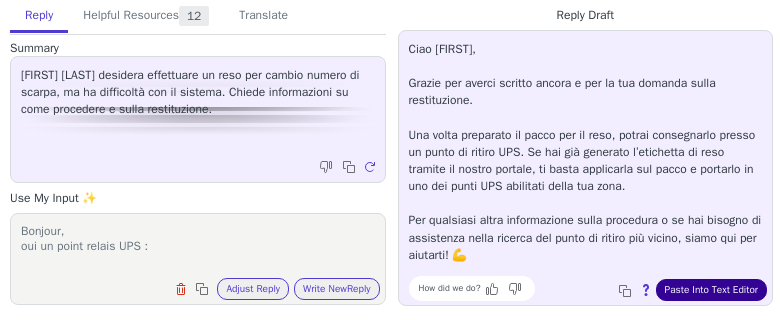 click on "Paste Into Text Editor" at bounding box center (711, 290) 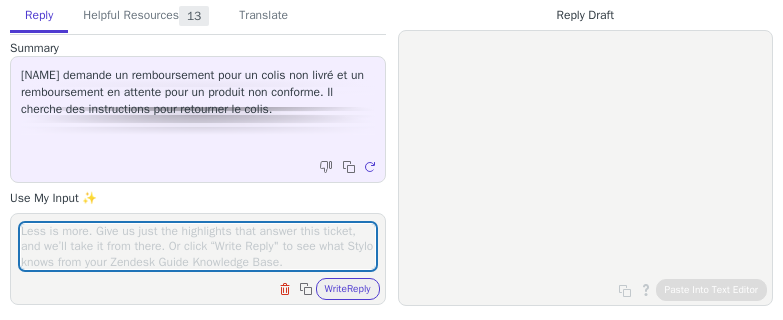 click at bounding box center (198, 246) 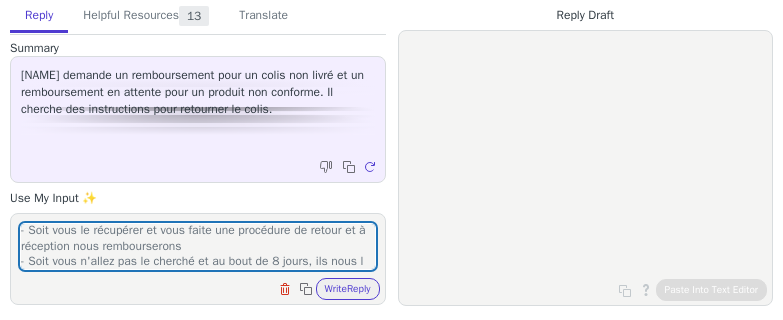 scroll, scrollTop: 62, scrollLeft: 0, axis: vertical 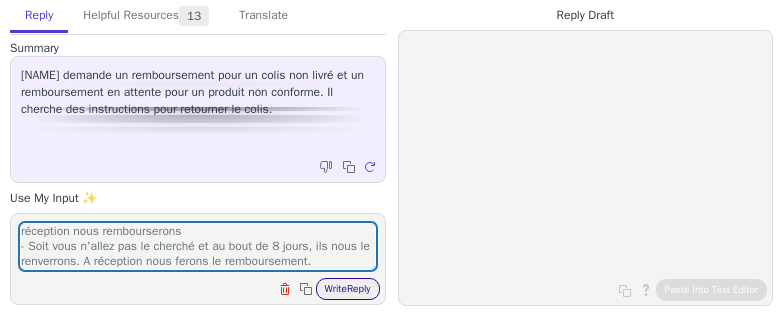 type on "Bonjour,
le colis est disponible au point relais.
Si vous ne voulez pas de cette commande, 2 options :
- Soit vous le récupérer et vous faite une procédure de retour et à réception nous rembourserons
- Soit vous n'allez pas le cherché et au bout de 8 jours, ils nous le renverrons. A réception nous ferons le remboursement." 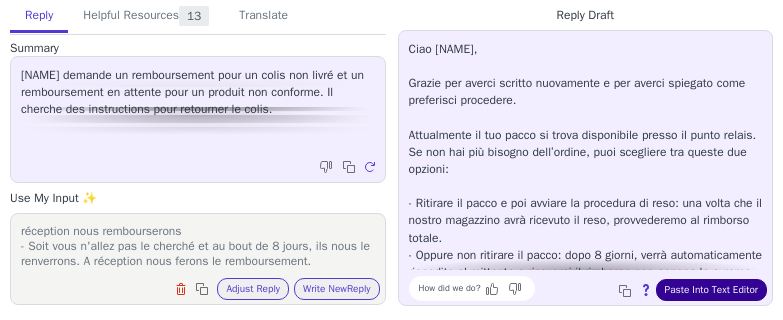 click on "Paste Into Text Editor" at bounding box center (711, 290) 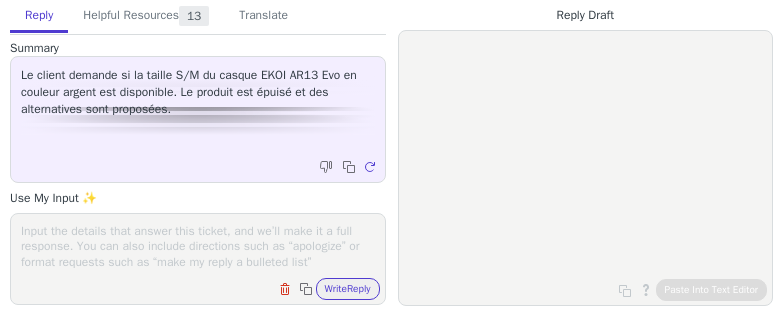 scroll, scrollTop: 0, scrollLeft: 0, axis: both 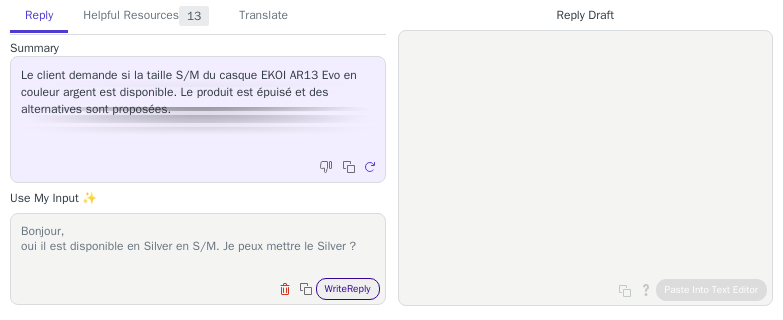 type on "Bonjour,
oui il est disponible en Silver en S/M. Je peux mettre le Silver ?" 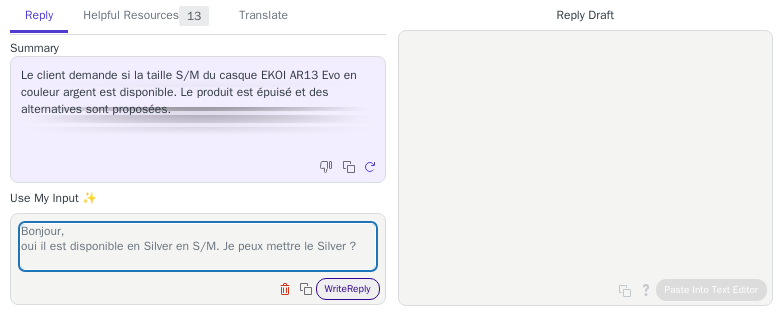 click on "Write  Reply" at bounding box center [348, 289] 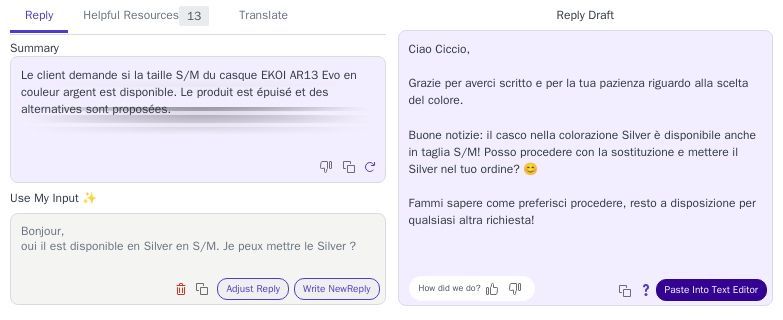 click on "Paste Into Text Editor" at bounding box center [711, 290] 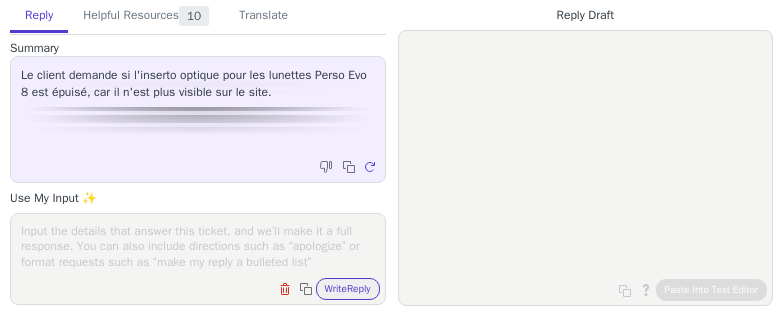scroll, scrollTop: 0, scrollLeft: 0, axis: both 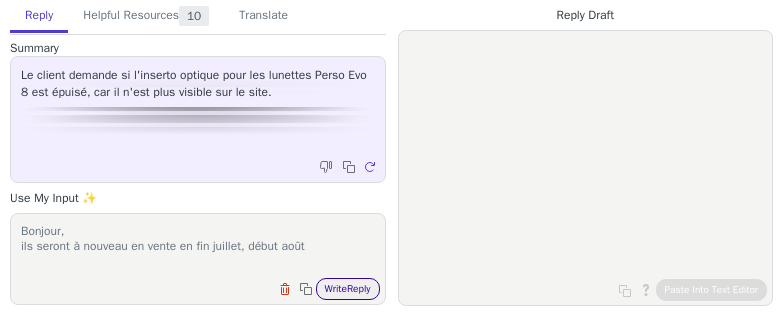type on "Bonjour,
ils seront à nouveau en vente en fin juillet, début août" 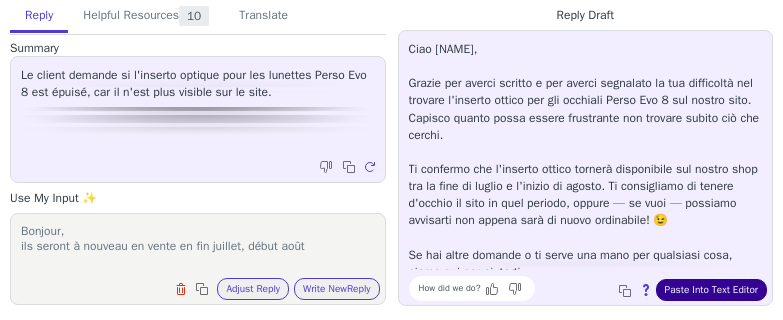 click on "Paste Into Text Editor" at bounding box center [711, 290] 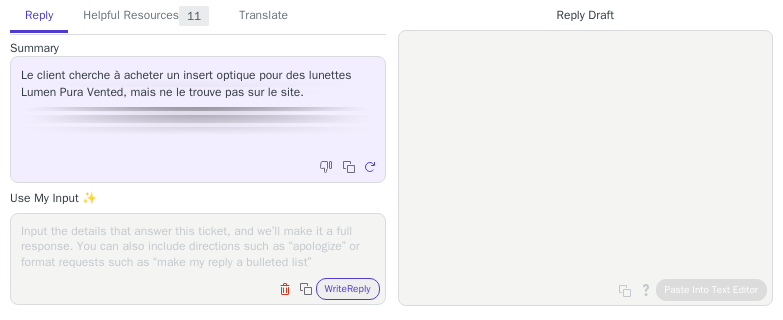scroll, scrollTop: 0, scrollLeft: 0, axis: both 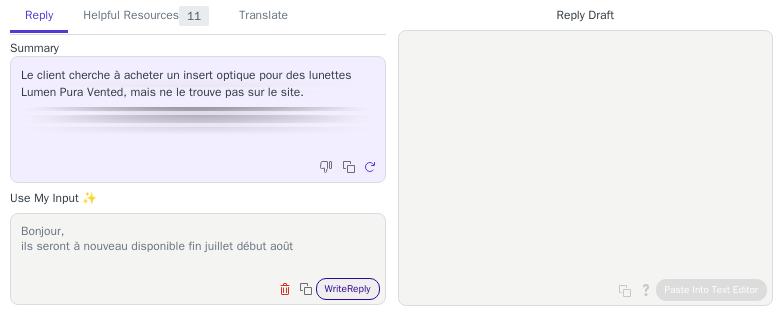 type on "Bonjour,
ils seront à nouveau disponible fin juillet début août" 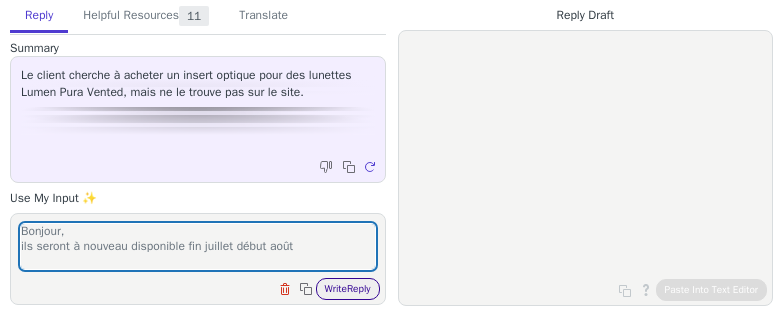 click on "Write  Reply" at bounding box center [348, 289] 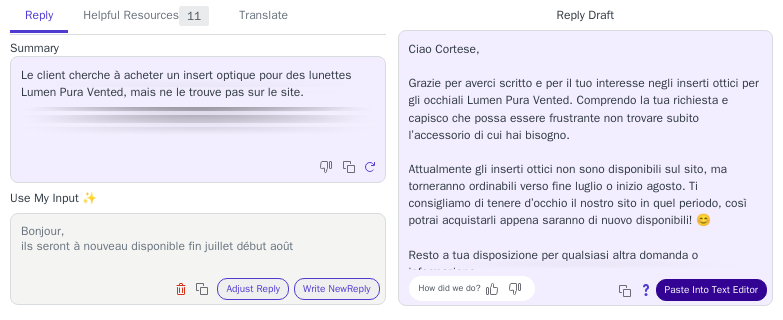 click on "Paste Into Text Editor" at bounding box center (711, 290) 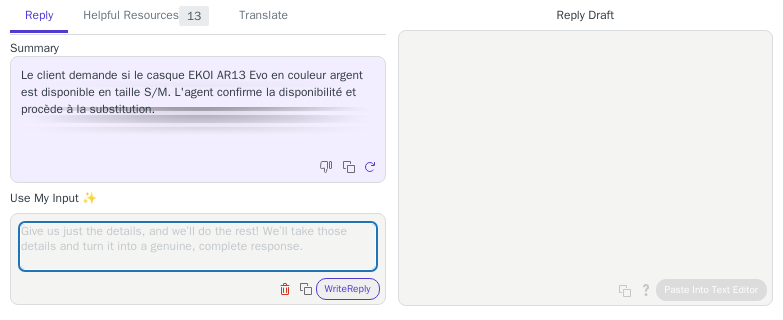 click at bounding box center [198, 246] 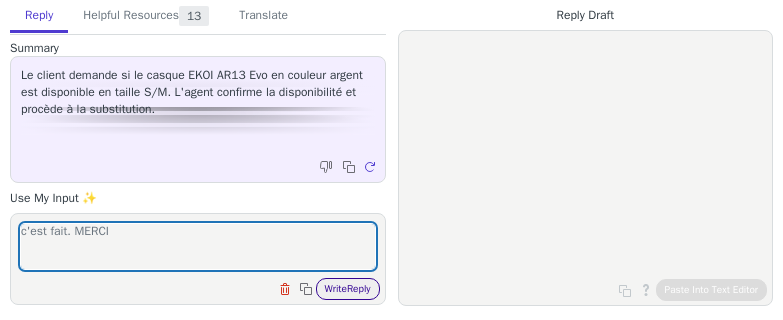 type on "c'est fait. MERCI" 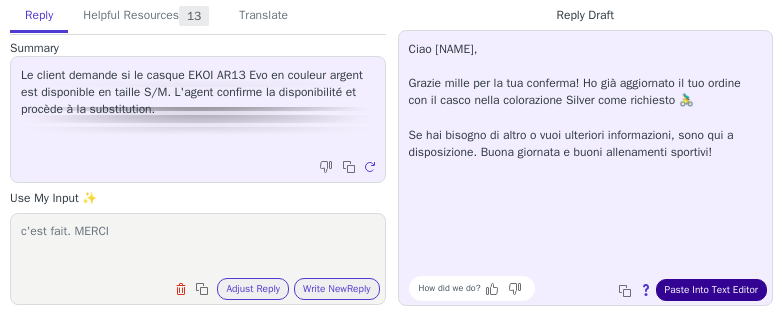 click on "Paste Into Text Editor" at bounding box center [711, 290] 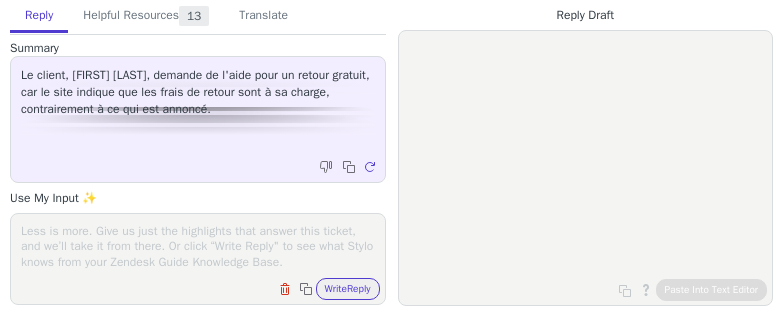 scroll, scrollTop: 0, scrollLeft: 0, axis: both 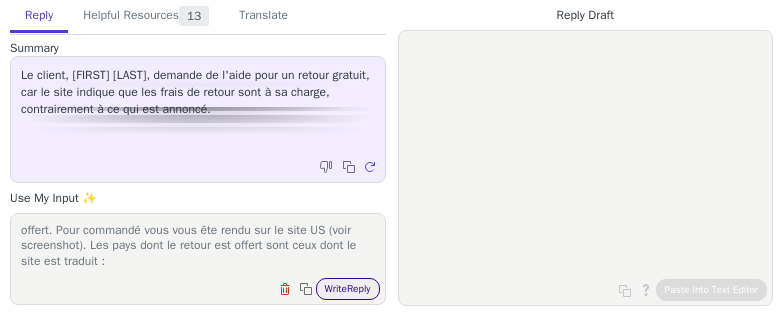 type on "Bonjour,
la Hongrie ne fait pas parti des pays dont les retours sont offert. Pour commandé vous vous ête rendu sur le site US (voir screenshot). Les pays dont le retour est offert sont ceux dont le site est traduit :" 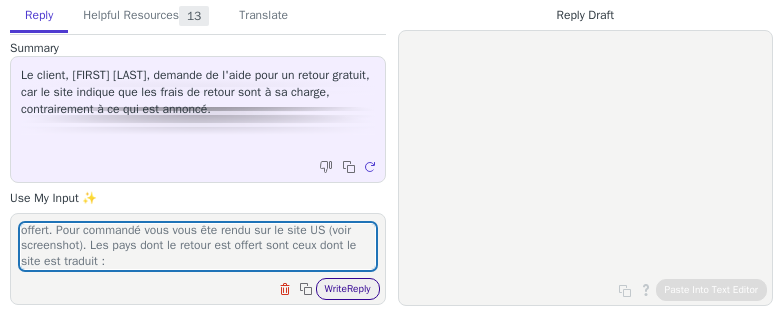 click on "Write  Reply" at bounding box center [348, 289] 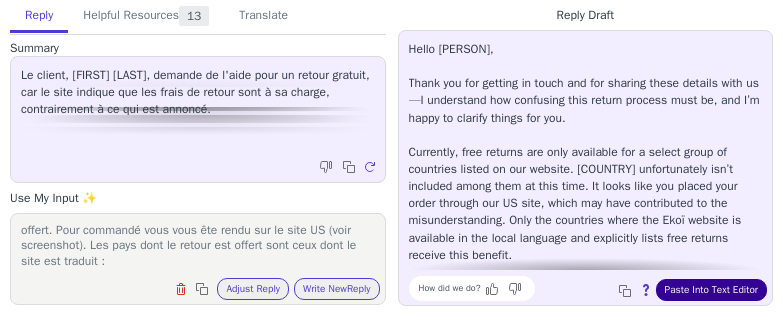click on "Paste Into Text Editor" at bounding box center (711, 290) 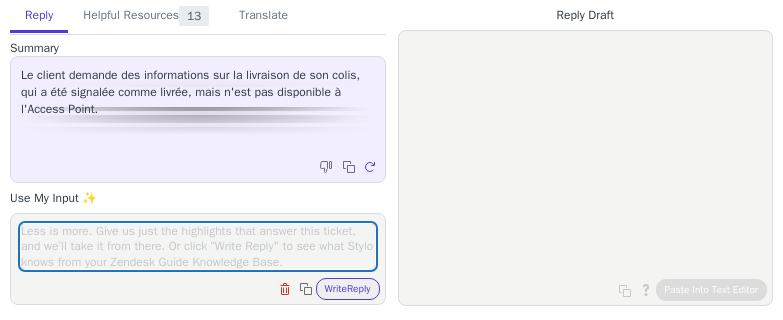 click at bounding box center [198, 246] 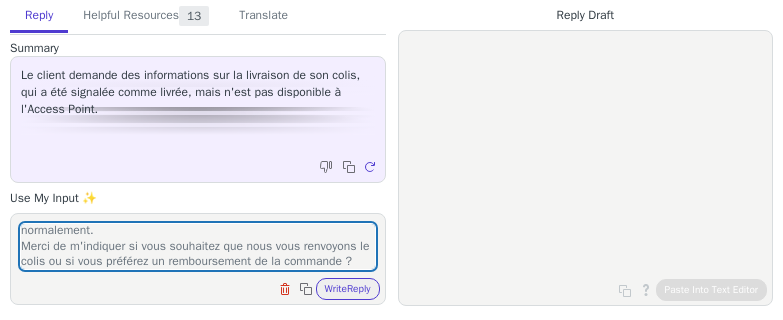 scroll, scrollTop: 62, scrollLeft: 0, axis: vertical 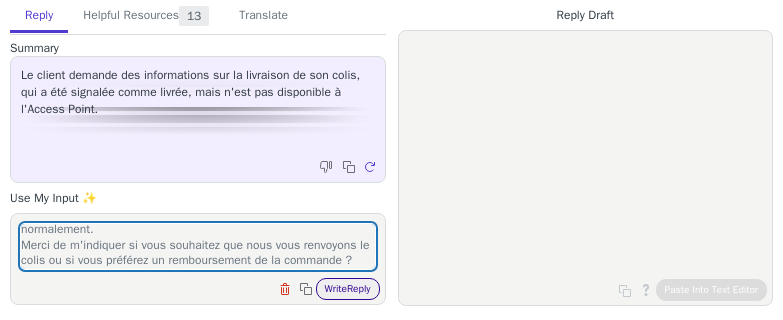 type on "Bonjour,
je viens d'avoir la réponse d'UPS, le colis nous a été retourné. Je ne sais pas pourquoi car le point relais doit le garder 8 jours normalement.
Merci de m'indiquer si vous souhaitez que nous vous renvoyons le colis ou si vous préférez un remboursement de la commande ?" 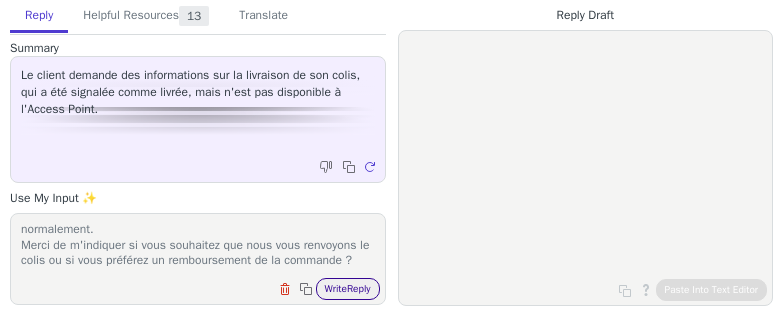 click on "Write  Reply" at bounding box center [348, 289] 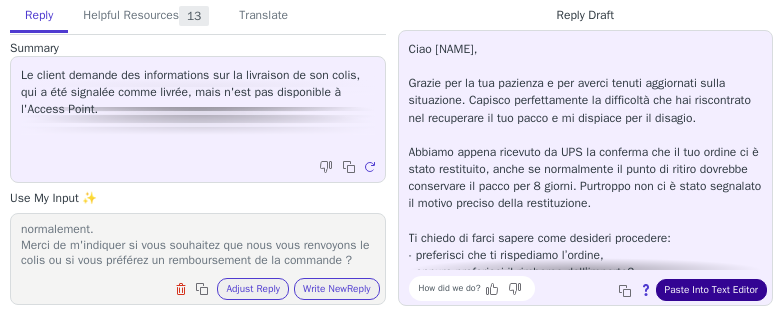 click on "Paste Into Text Editor" at bounding box center (711, 290) 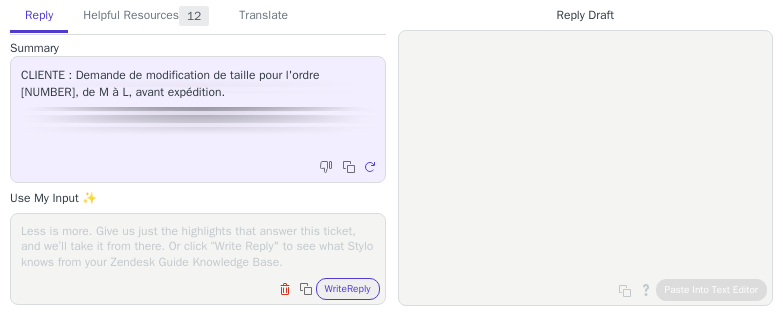 scroll, scrollTop: 0, scrollLeft: 0, axis: both 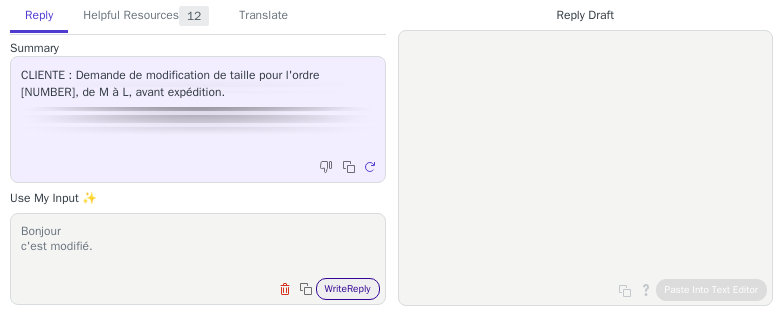 type on "Bonjour
c'est modifié." 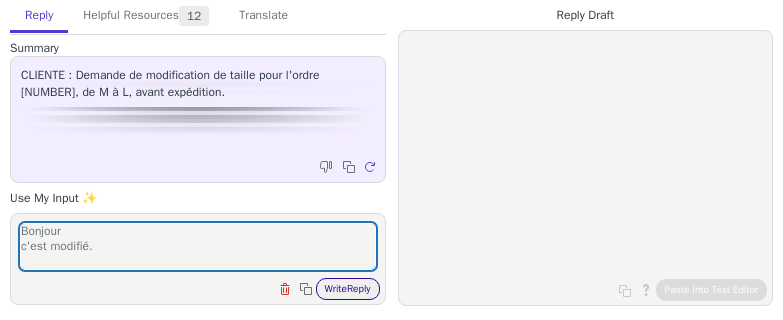 click on "Write  Reply" at bounding box center (348, 289) 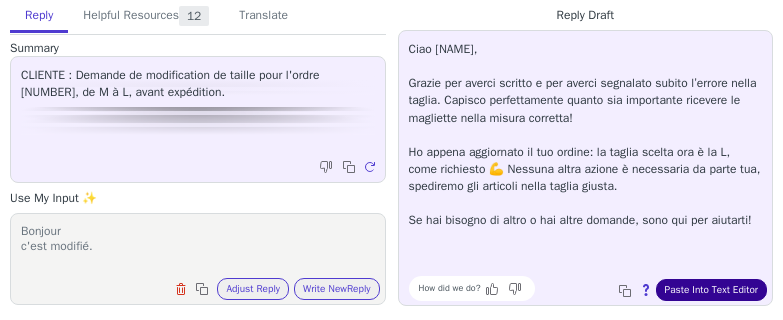 click on "Paste Into Text Editor" at bounding box center [711, 290] 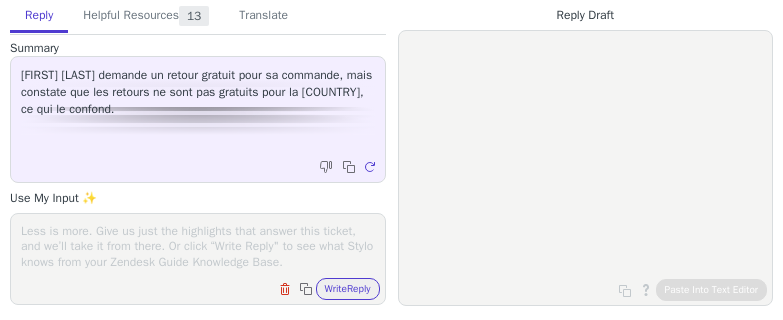 scroll, scrollTop: 0, scrollLeft: 0, axis: both 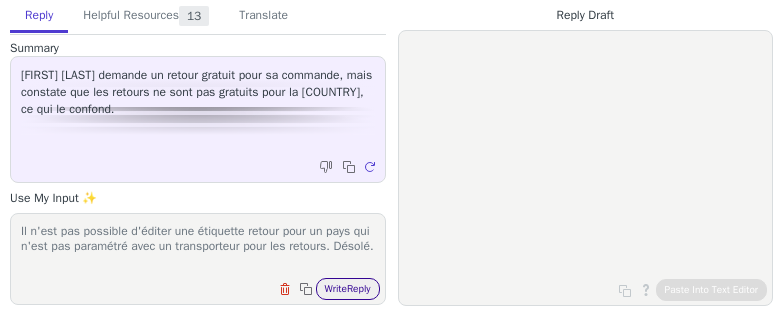 type on "Il n'est pas possible d'éditer une étiquette retour pour un pays qui n'est pas paramétré avec un transporteur pour les retours. Désolé." 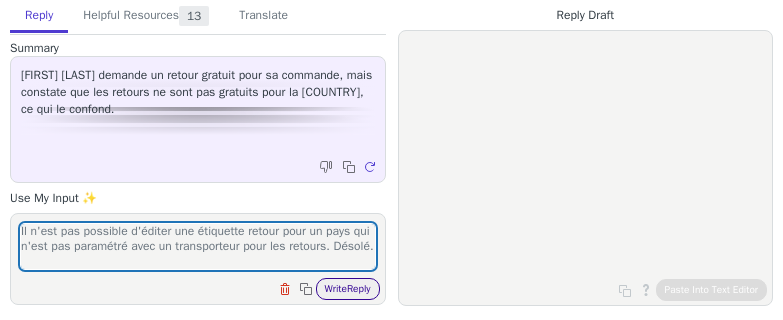 click on "Write  Reply" at bounding box center [348, 289] 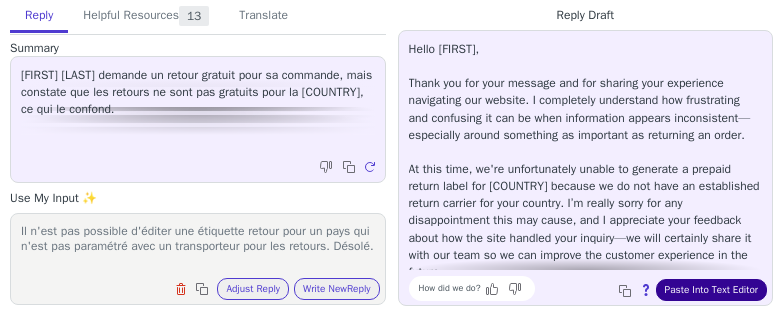 click on "Paste Into Text Editor" at bounding box center (711, 290) 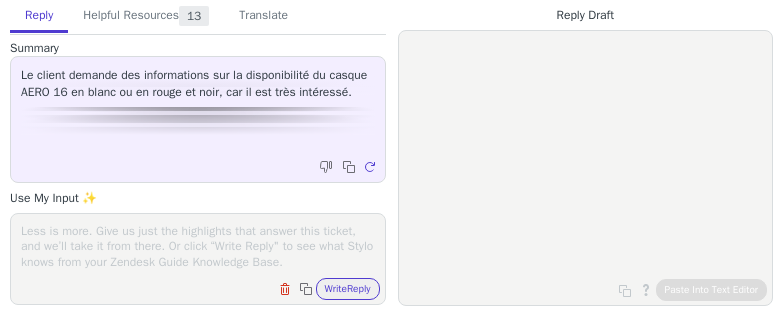 scroll, scrollTop: 0, scrollLeft: 0, axis: both 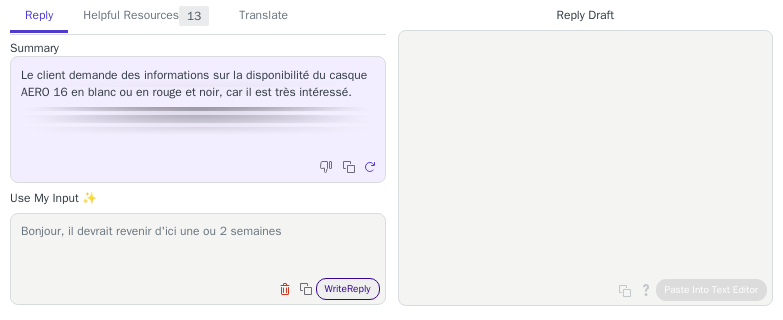 type on "Bonjour, il devrait revenir d'ici une ou 2 semaines" 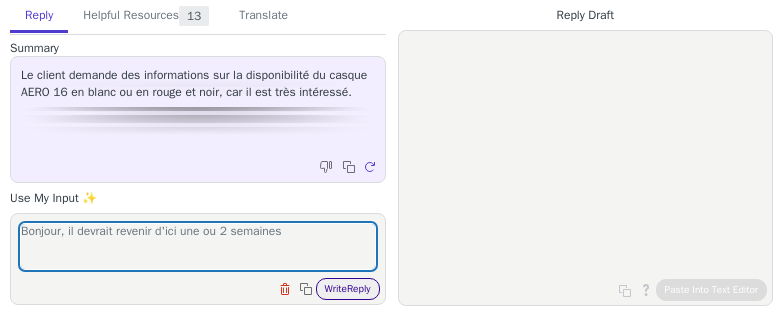click on "Write  Reply" at bounding box center (348, 289) 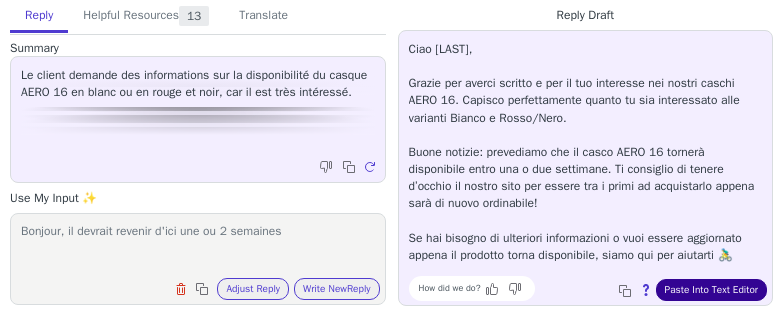 click on "Paste Into Text Editor" at bounding box center [711, 290] 